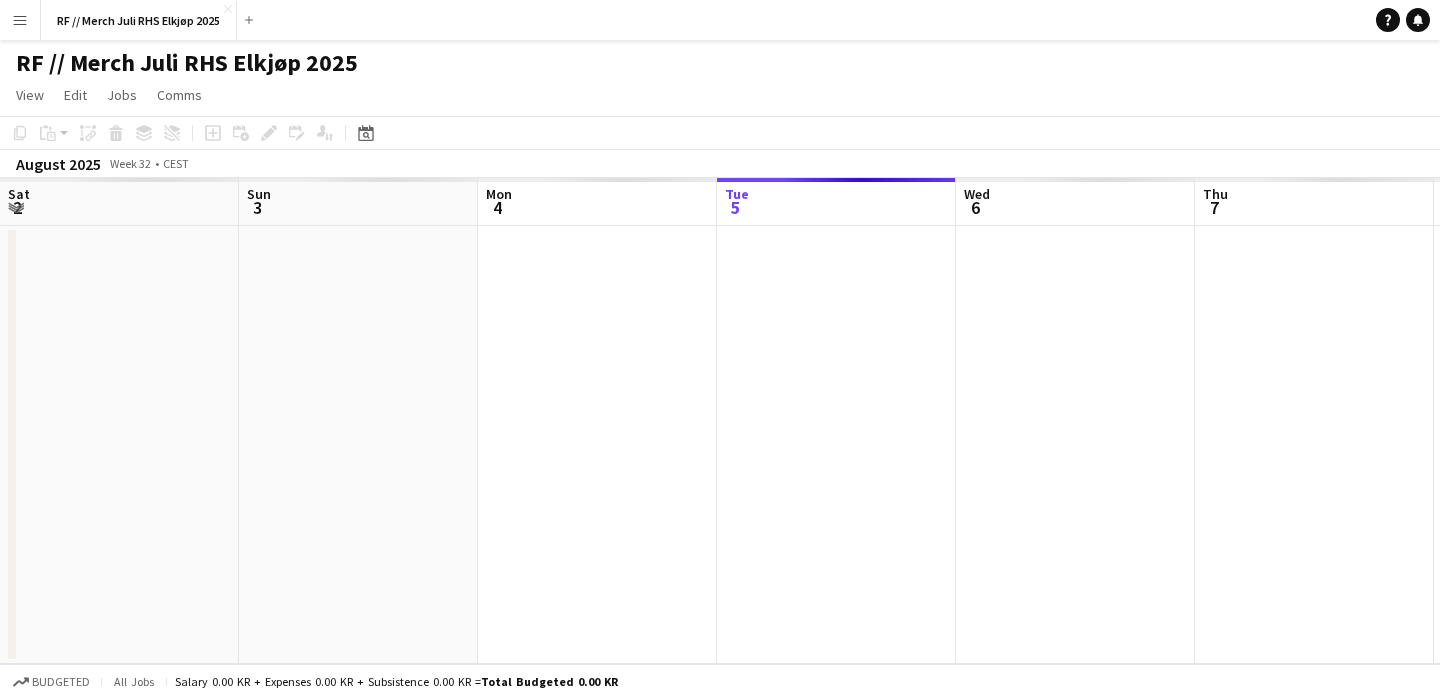scroll, scrollTop: 0, scrollLeft: 0, axis: both 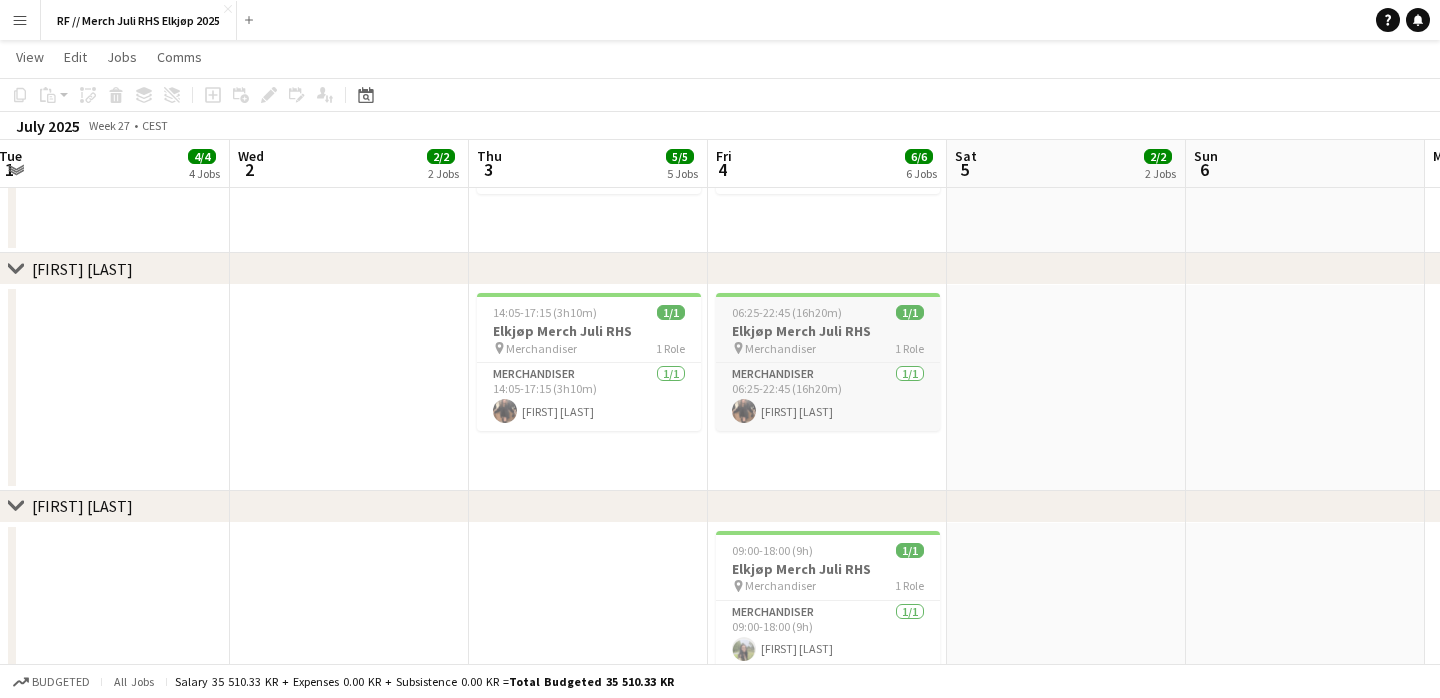 click on "Elkjøp Merch Juli RHS" at bounding box center [828, 331] 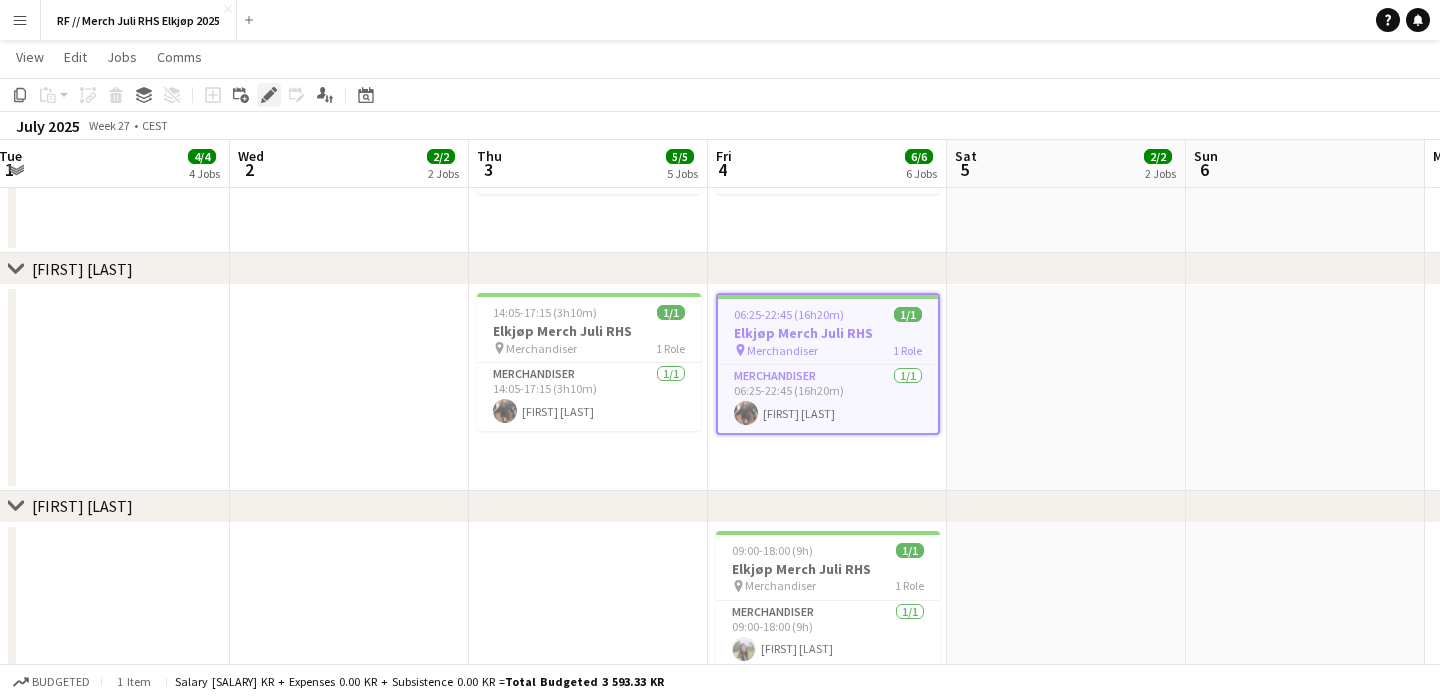 click on "Edit" 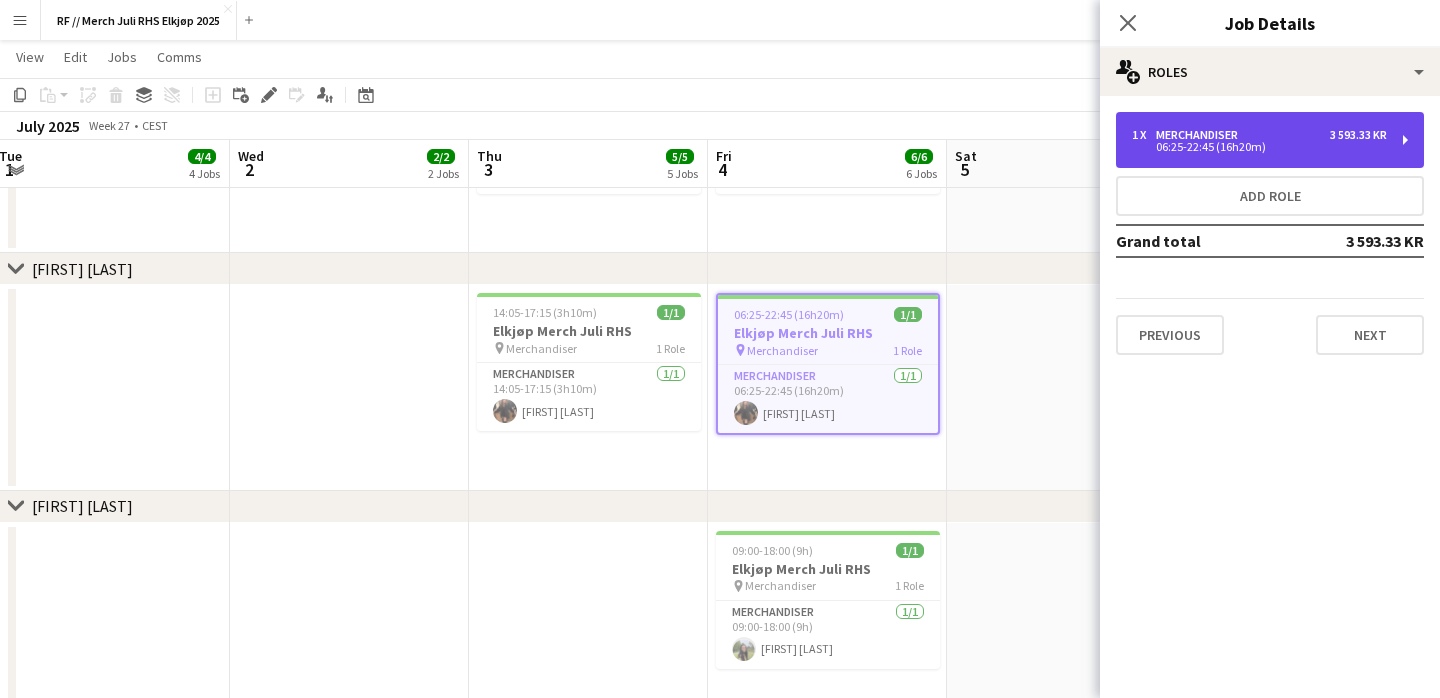 click on "3 593.33 KR" at bounding box center (1358, 135) 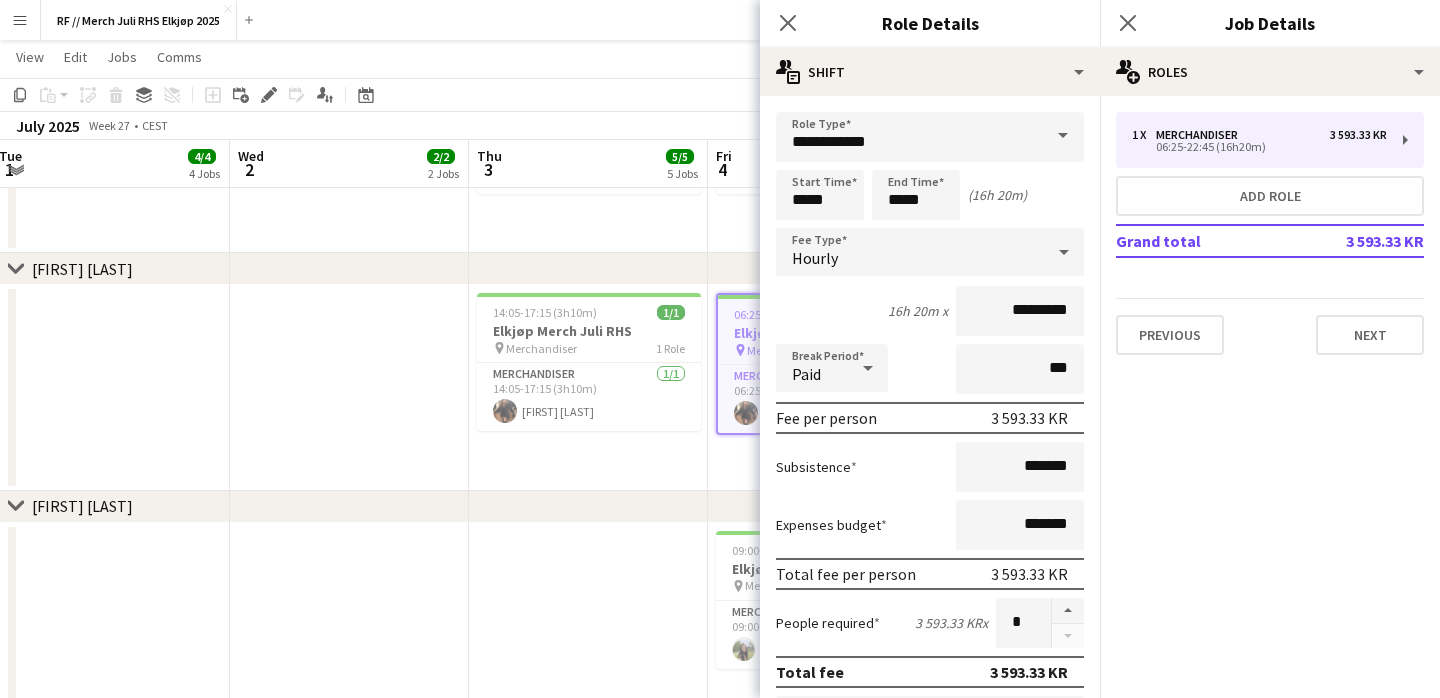 click at bounding box center (349, 388) 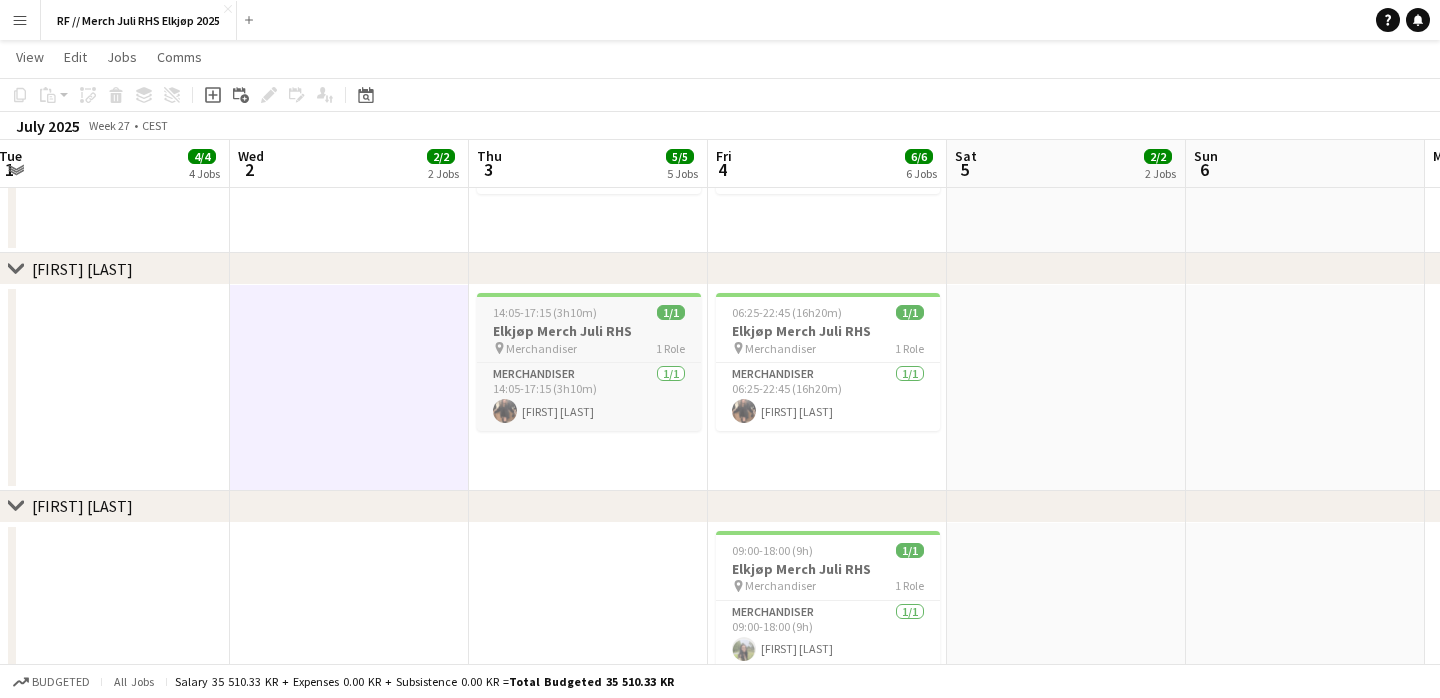 click on "Elkjøp Merch Juli RHS" at bounding box center [589, 331] 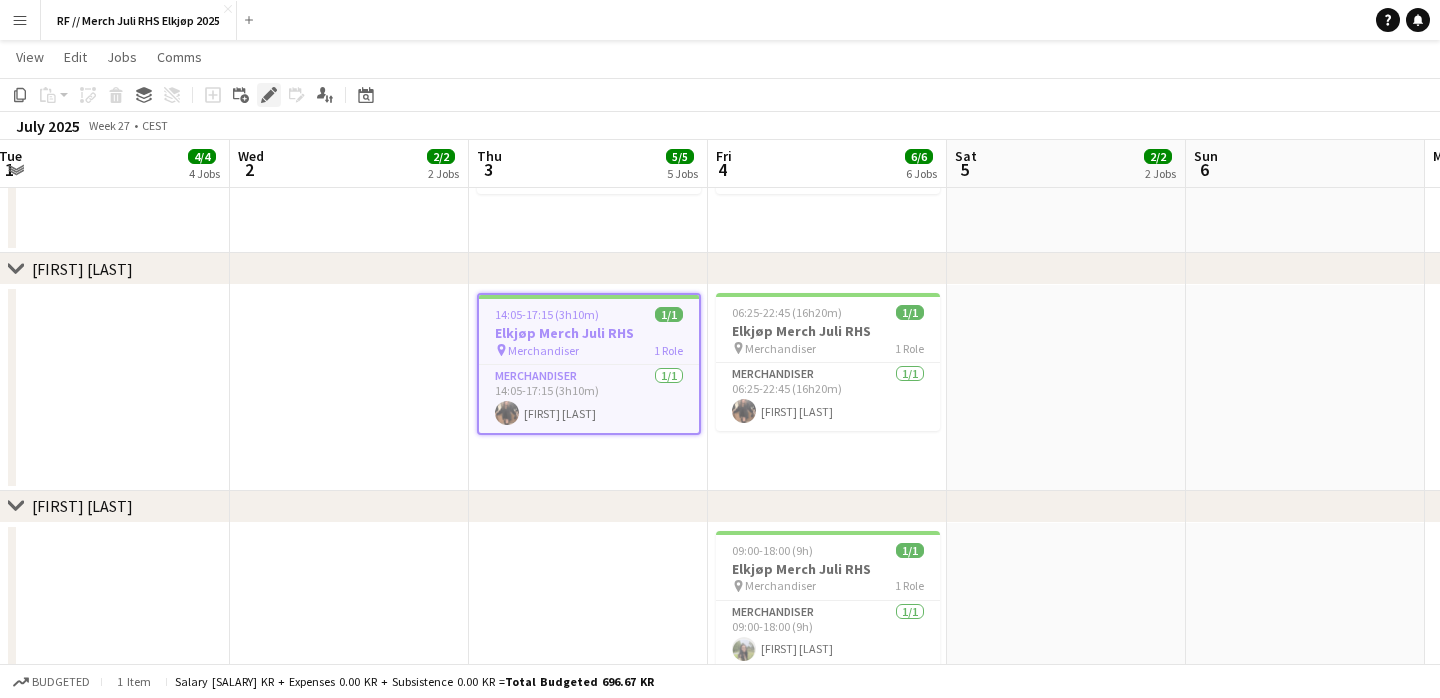 click on "Edit" at bounding box center (269, 95) 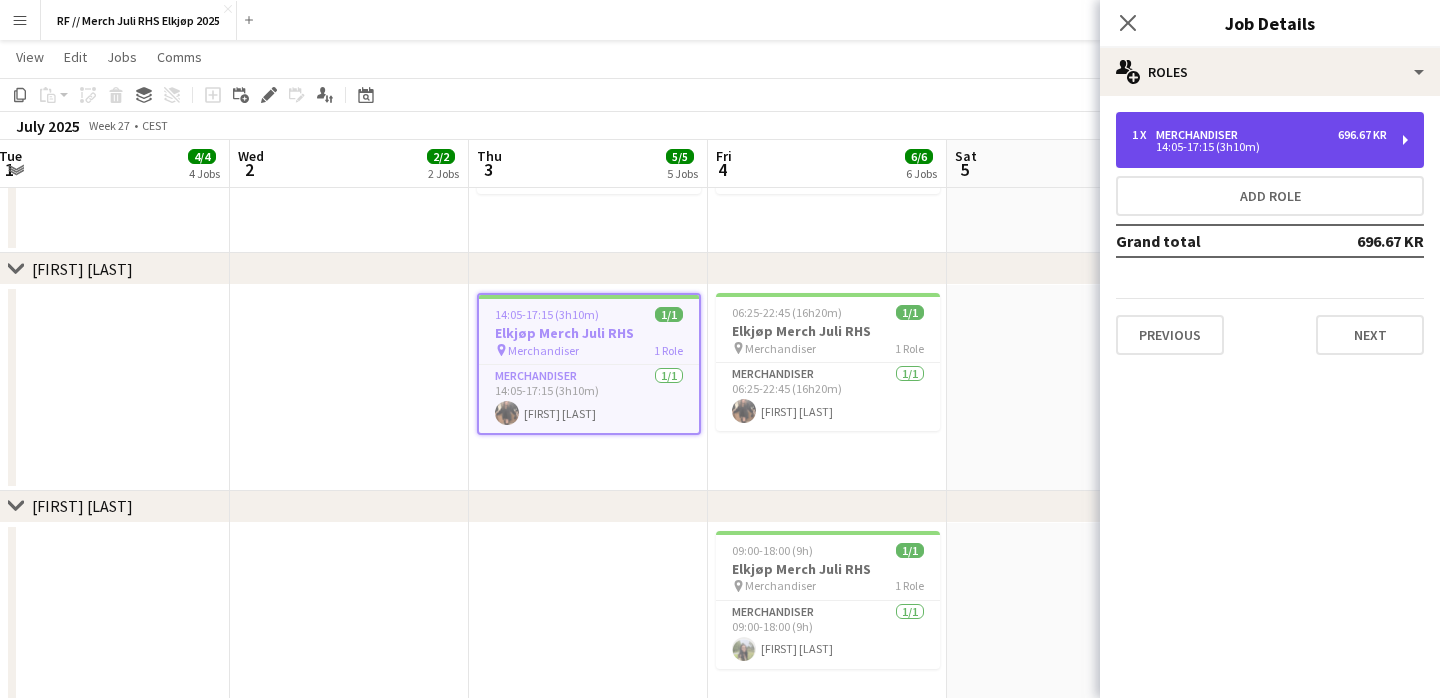 click on "1 x Merchandiser [SALARY] KR 14:05-17:15 (3h10m)" at bounding box center [1270, 140] 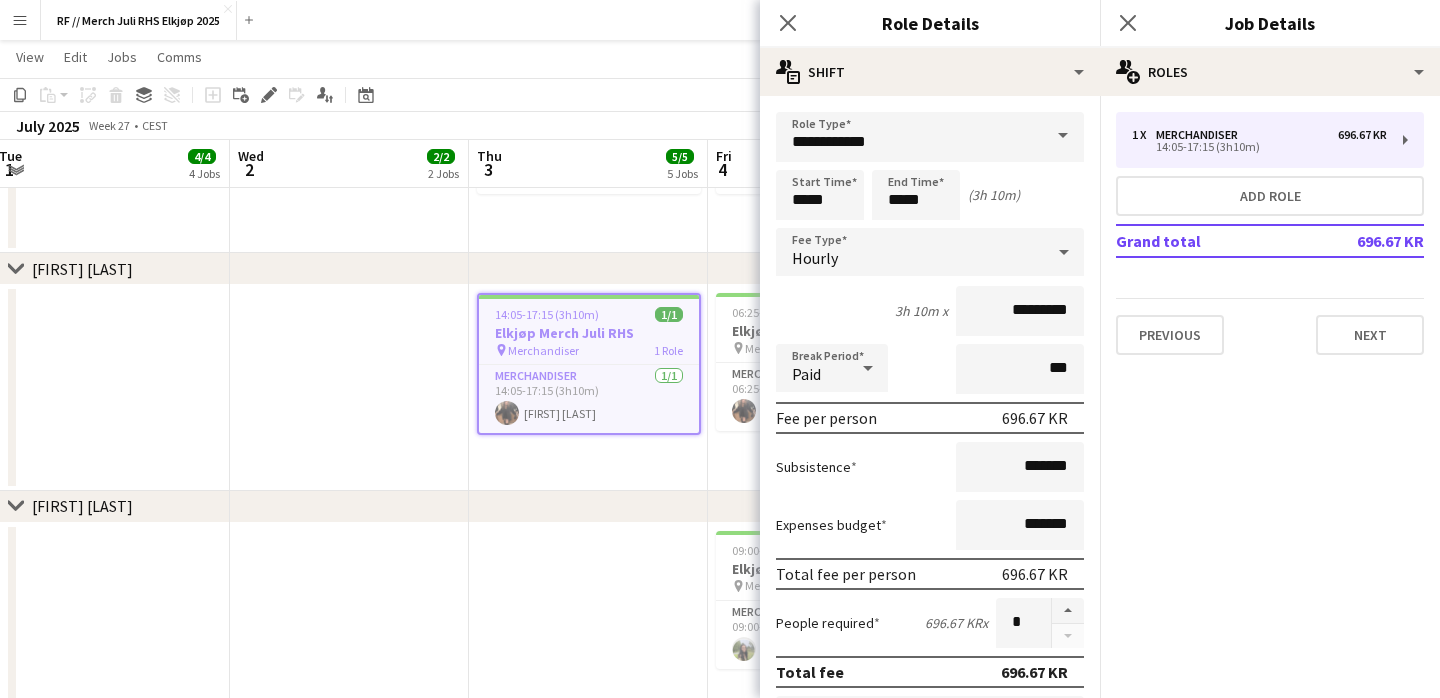 click at bounding box center [349, 388] 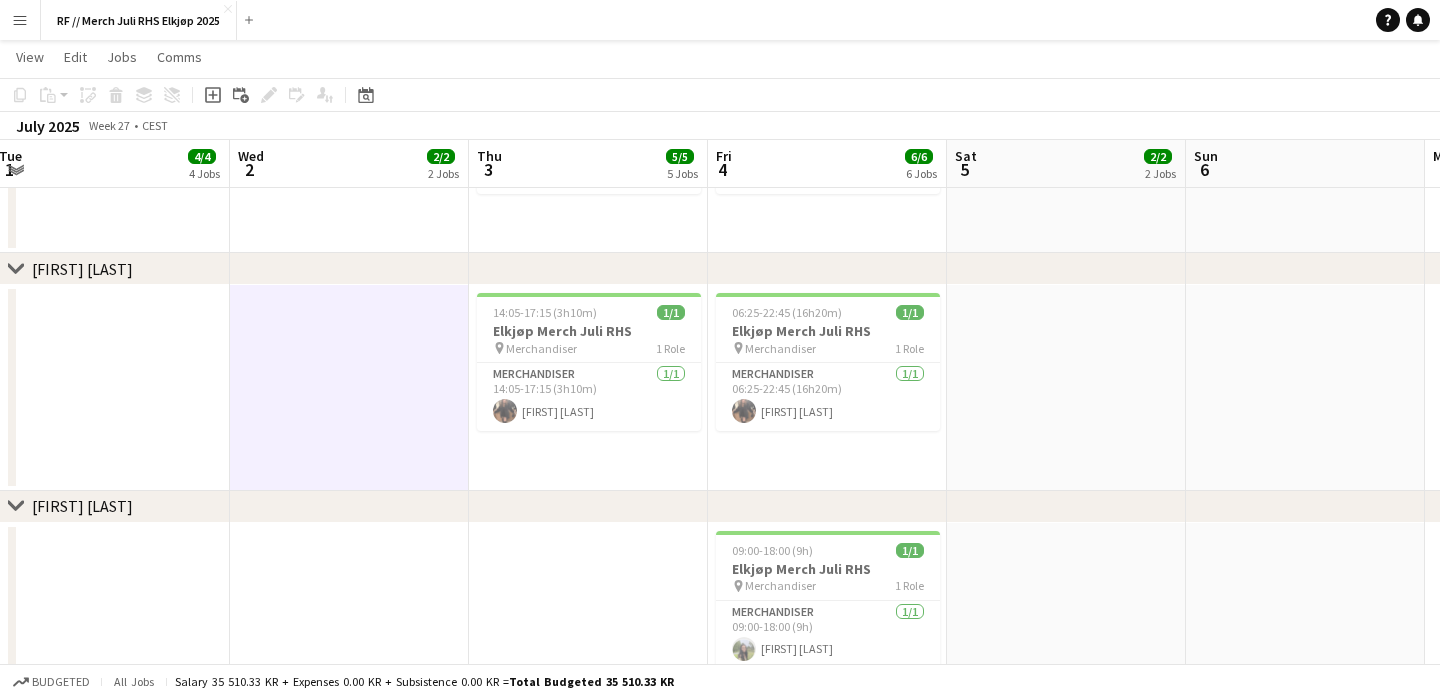 click on "[FIRST] [LAST]" at bounding box center (588, 388) 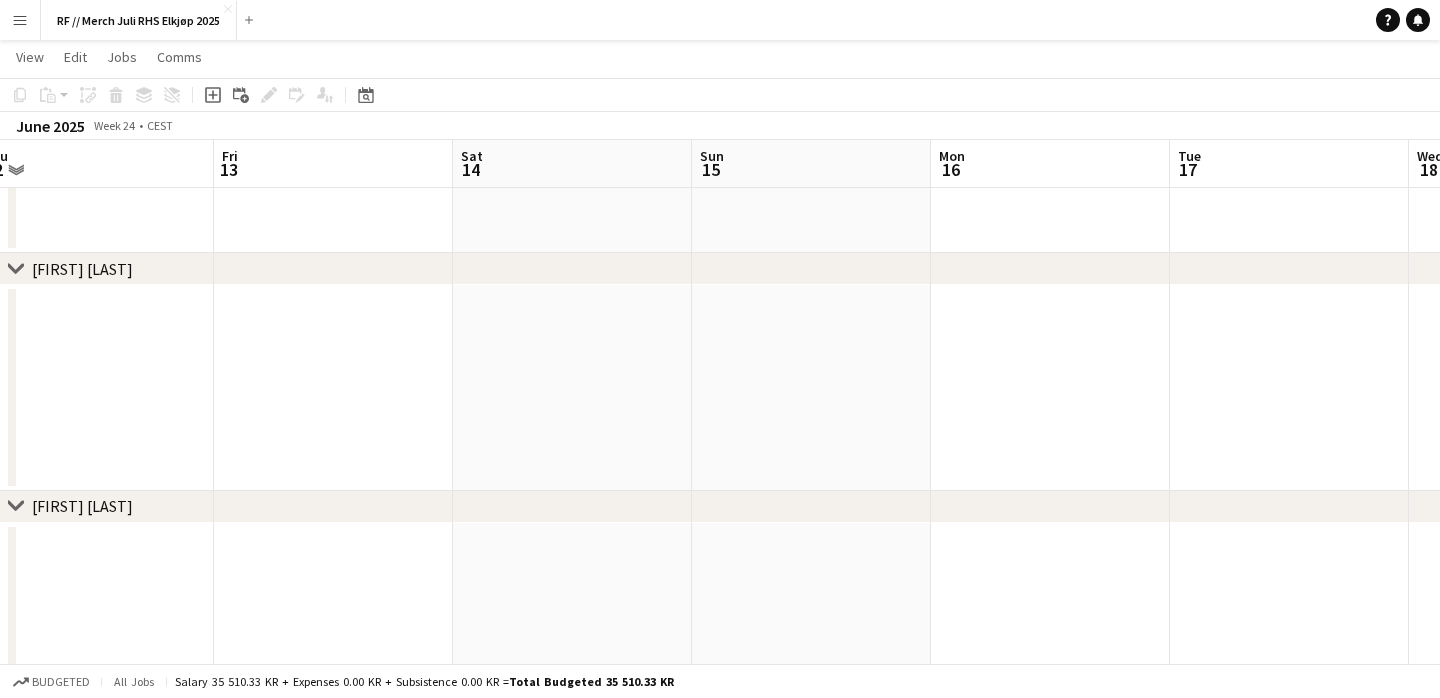 scroll, scrollTop: 0, scrollLeft: 489, axis: horizontal 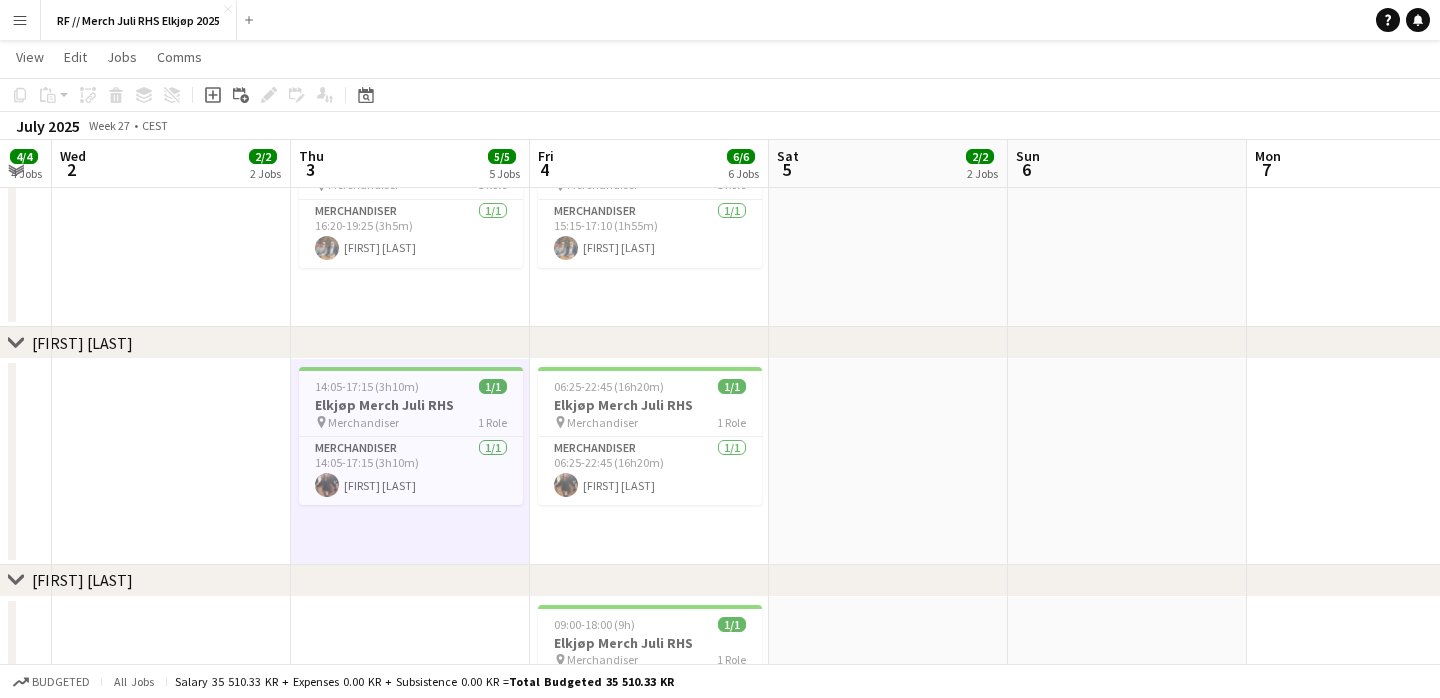 click at bounding box center [888, 462] 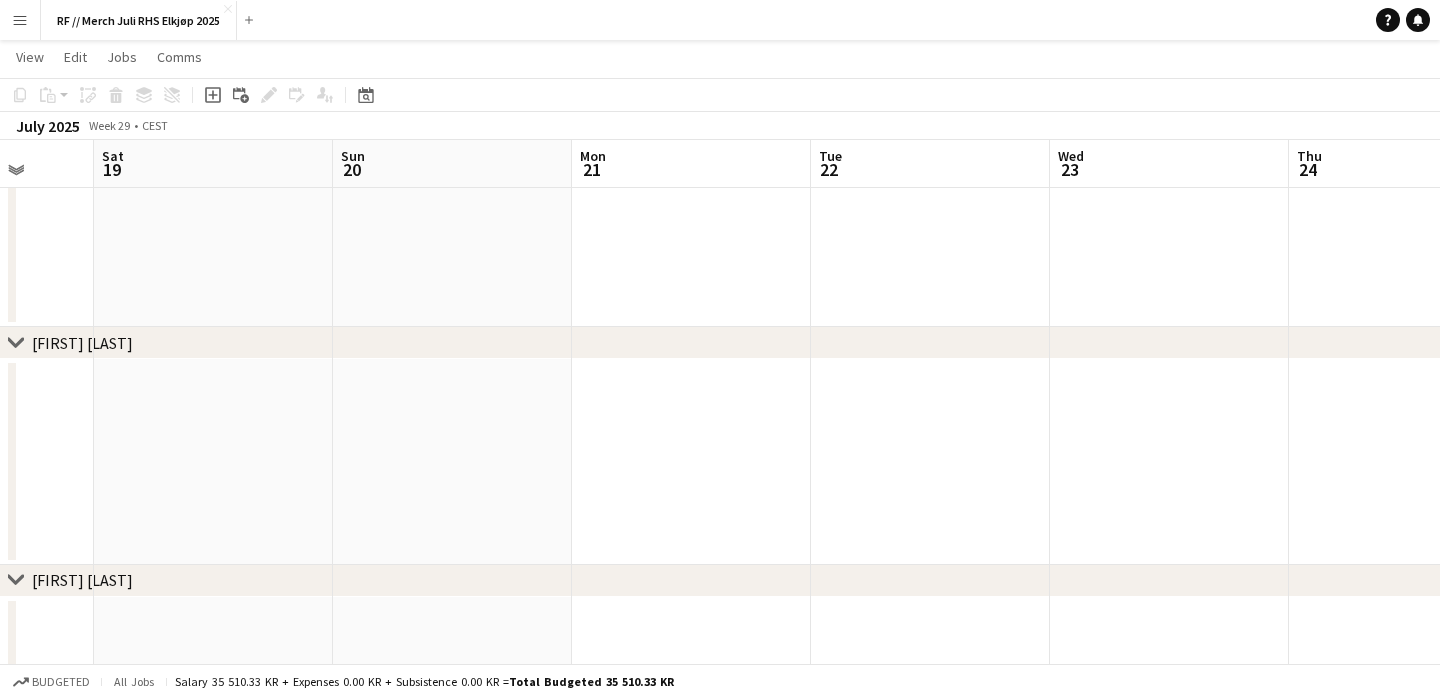 scroll, scrollTop: 0, scrollLeft: 905, axis: horizontal 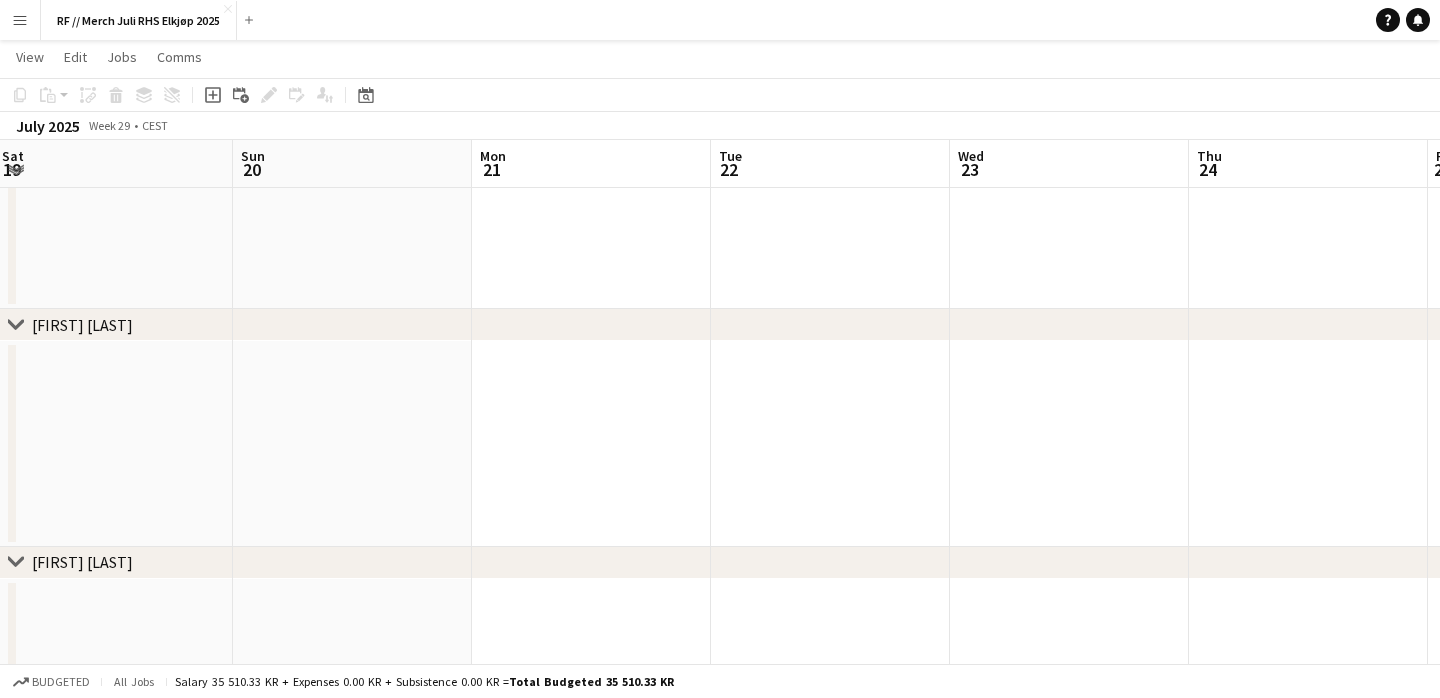 click at bounding box center (830, 444) 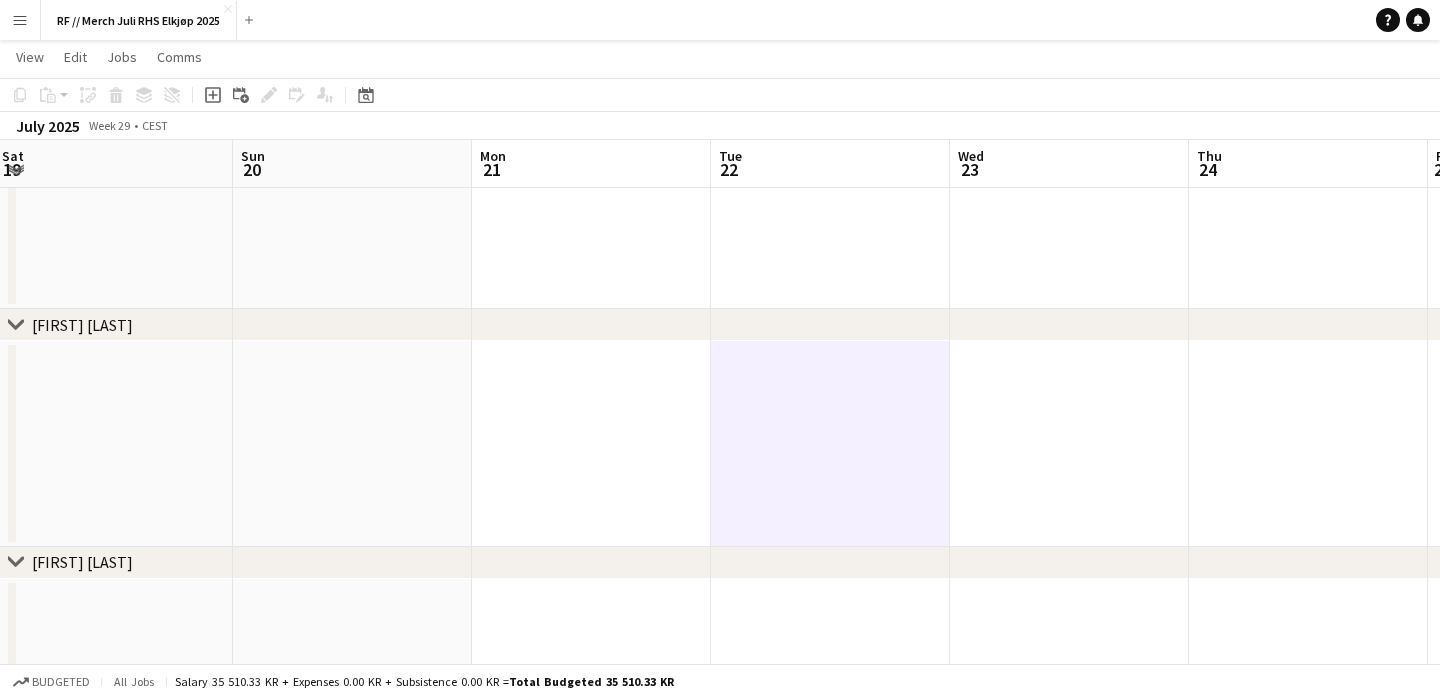 click on "Menu
Boards
Boards   Boards   All jobs   Status
Workforce
Workforce   My Workforce   Recruiting
Comms
Comms
Pay
Pay   Approvals
Platform Settings
Platform Settings   Your settings
Training Academy
Training Academy
Knowledge Base
Knowledge Base
Product Updates
Product Updates   Log Out   Privacy   RF // Merch Juli RHS Elkjøp 2025
Close
Add
Help
Notifications" at bounding box center [720, 20] 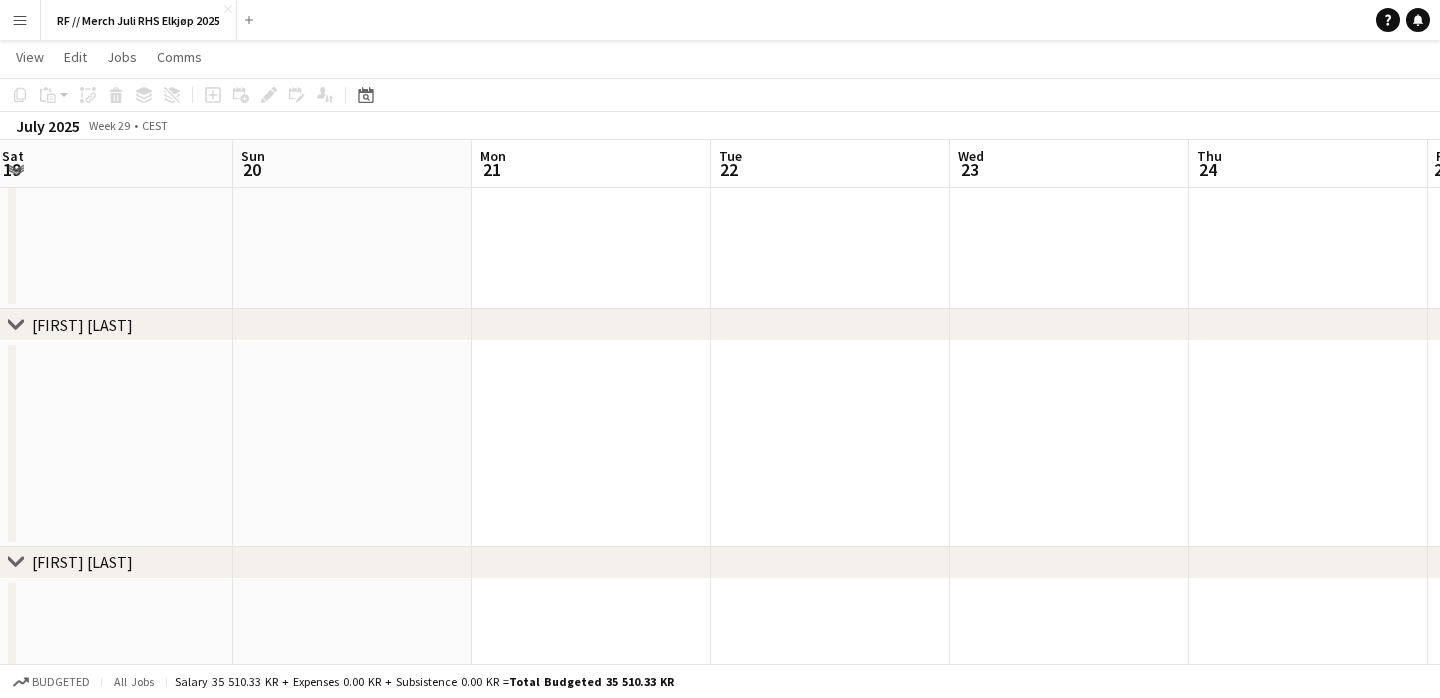 click at bounding box center [830, 444] 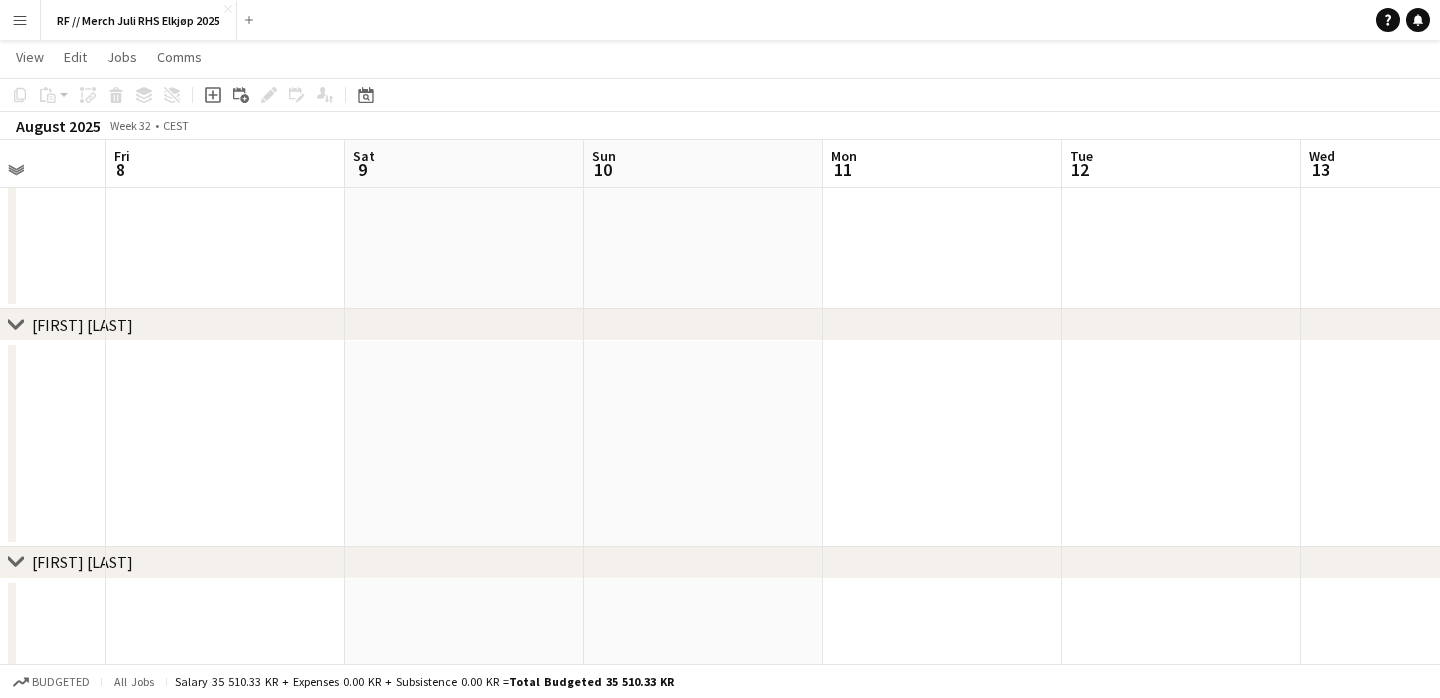 scroll, scrollTop: 0, scrollLeft: 851, axis: horizontal 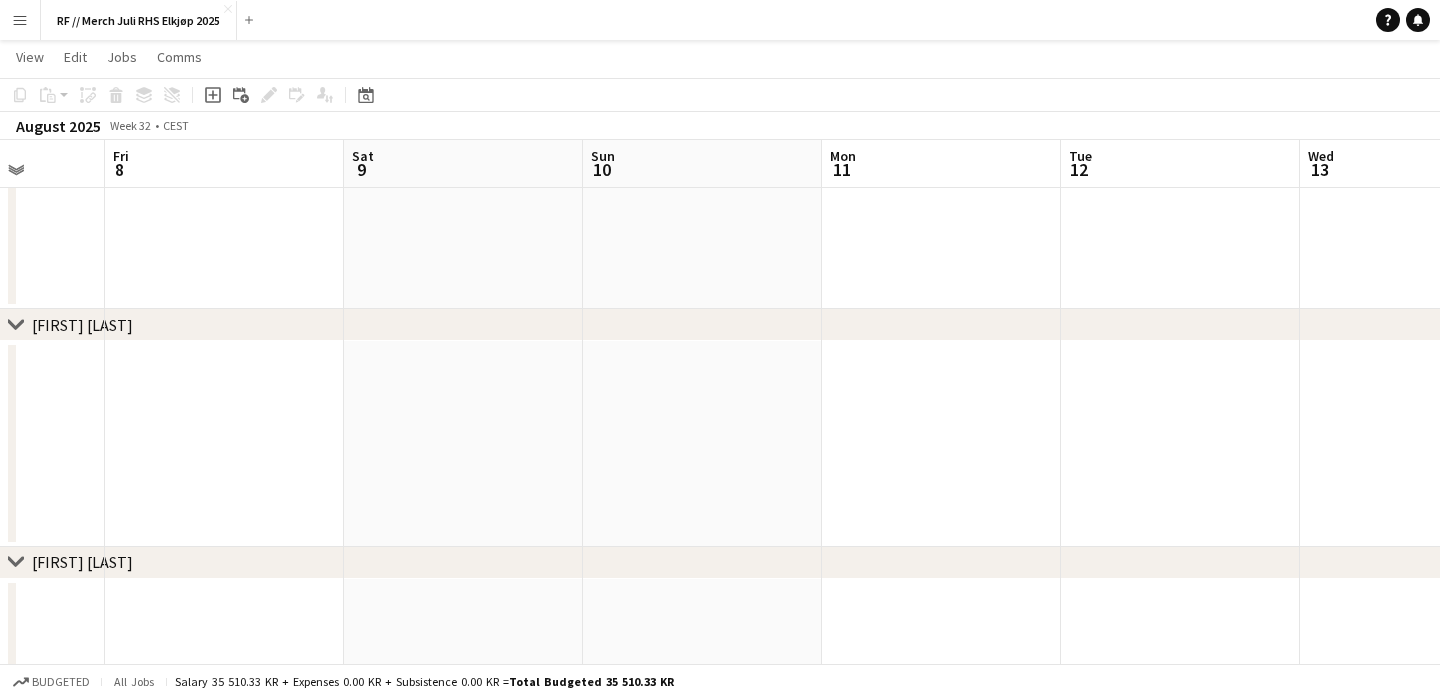 click at bounding box center [702, 444] 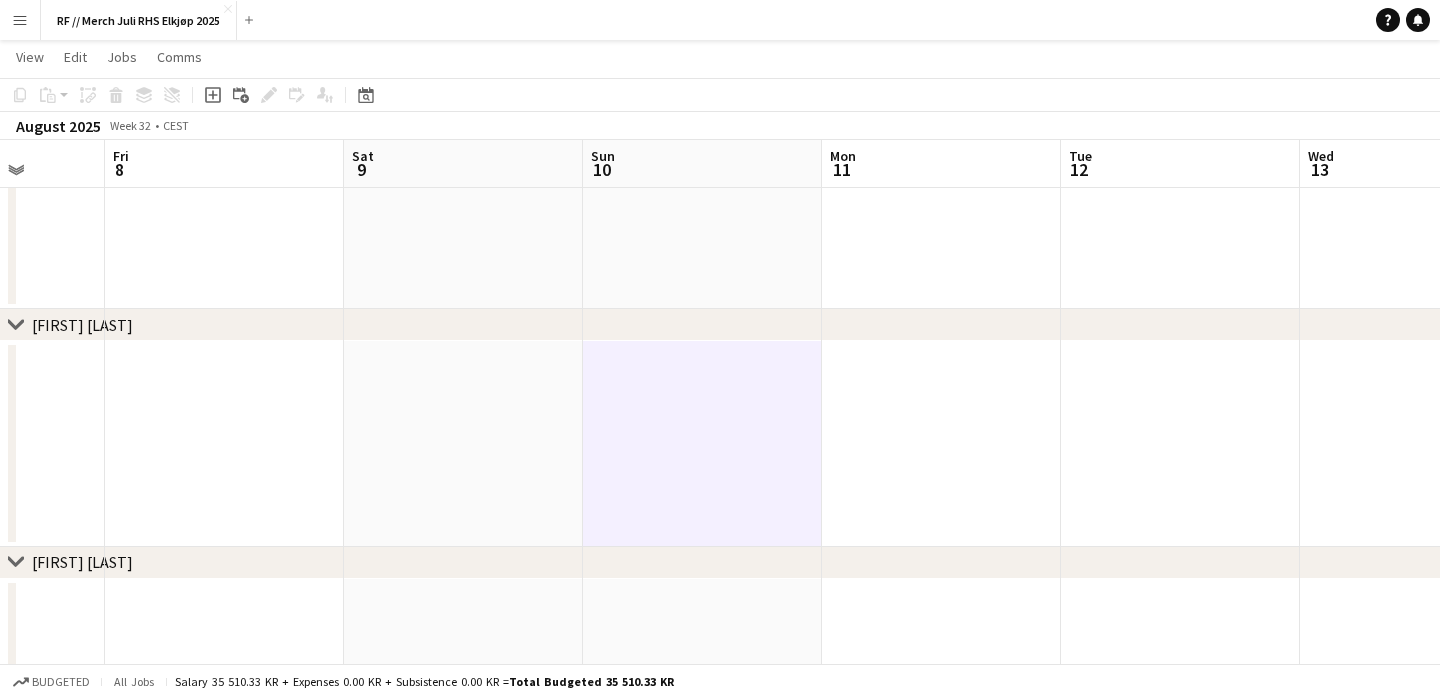 click at bounding box center [941, 444] 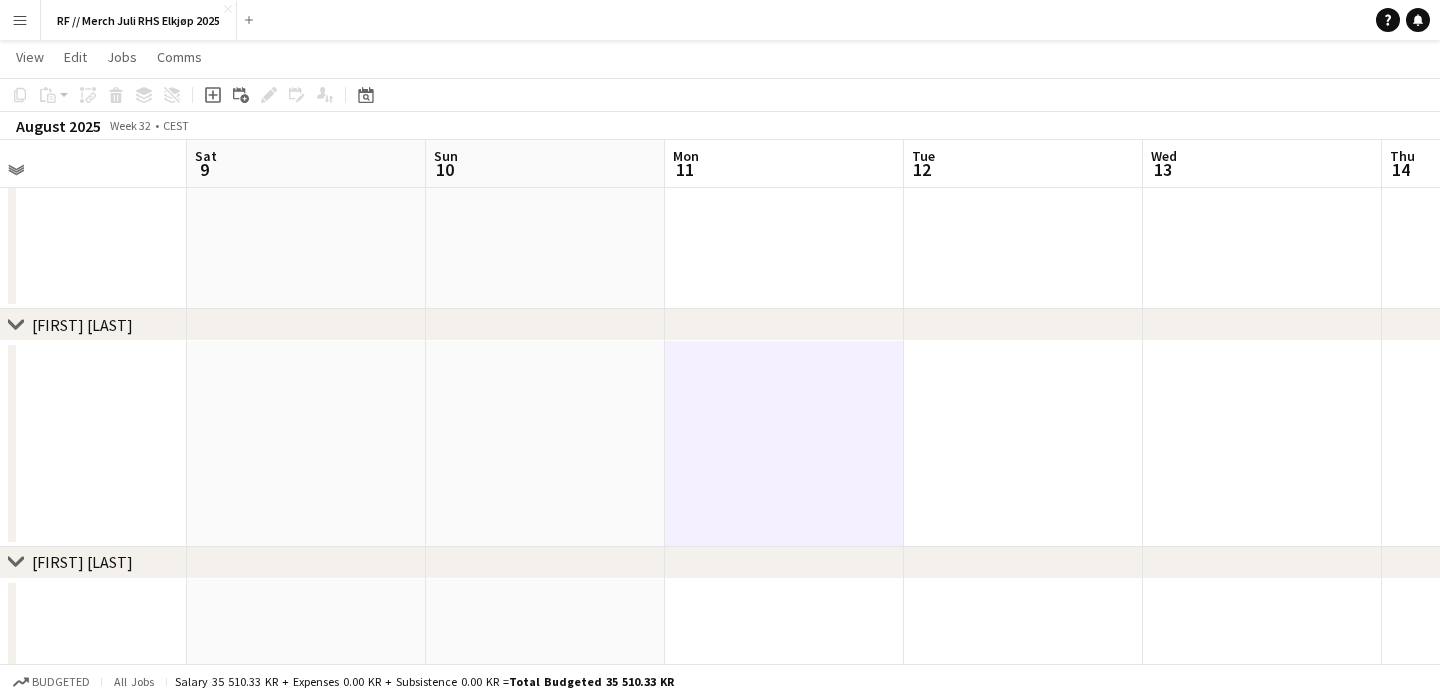 scroll, scrollTop: 0, scrollLeft: 580, axis: horizontal 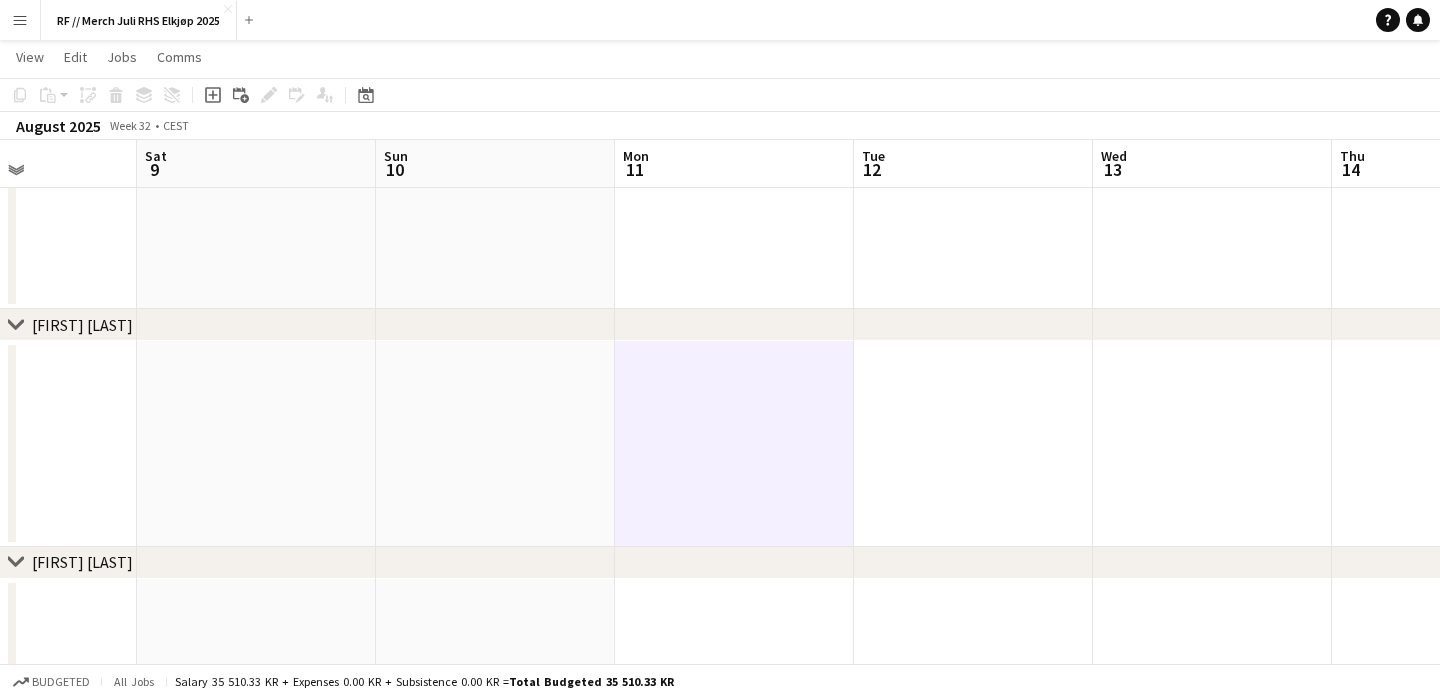 click at bounding box center [973, 444] 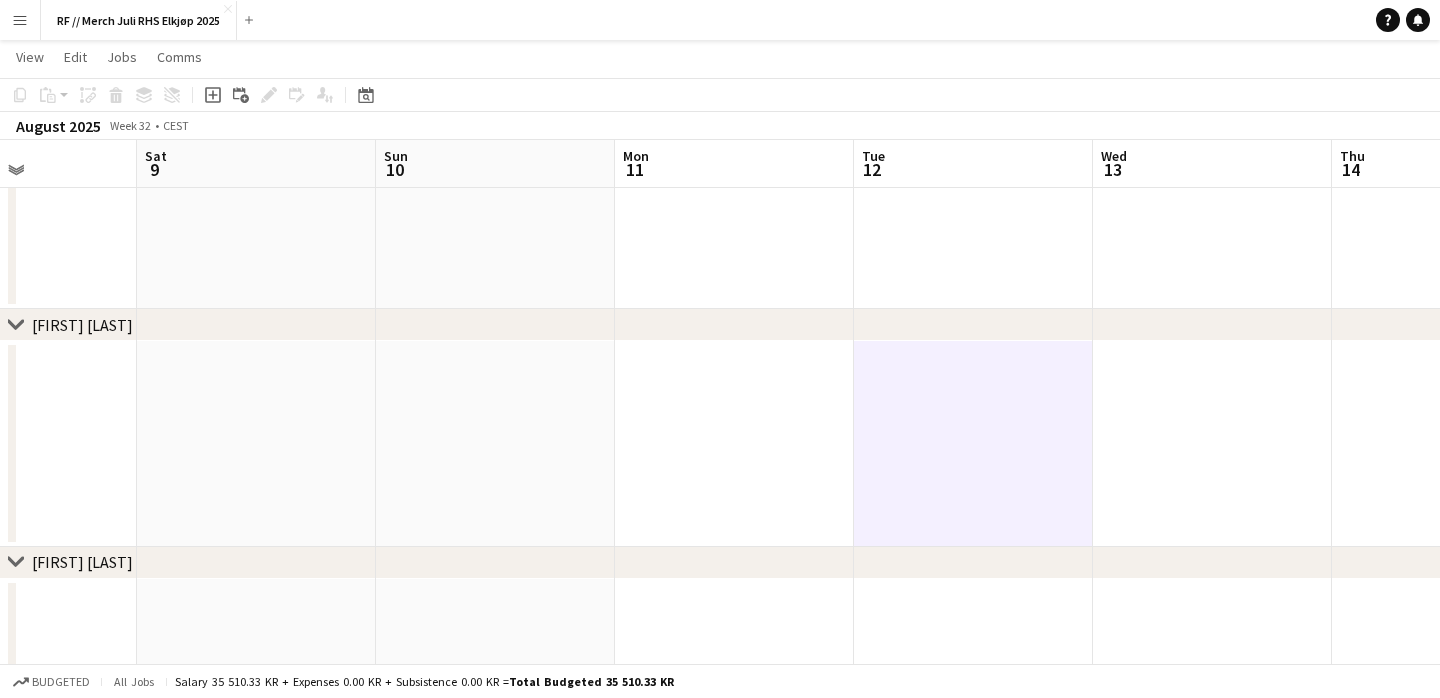 click at bounding box center (734, 444) 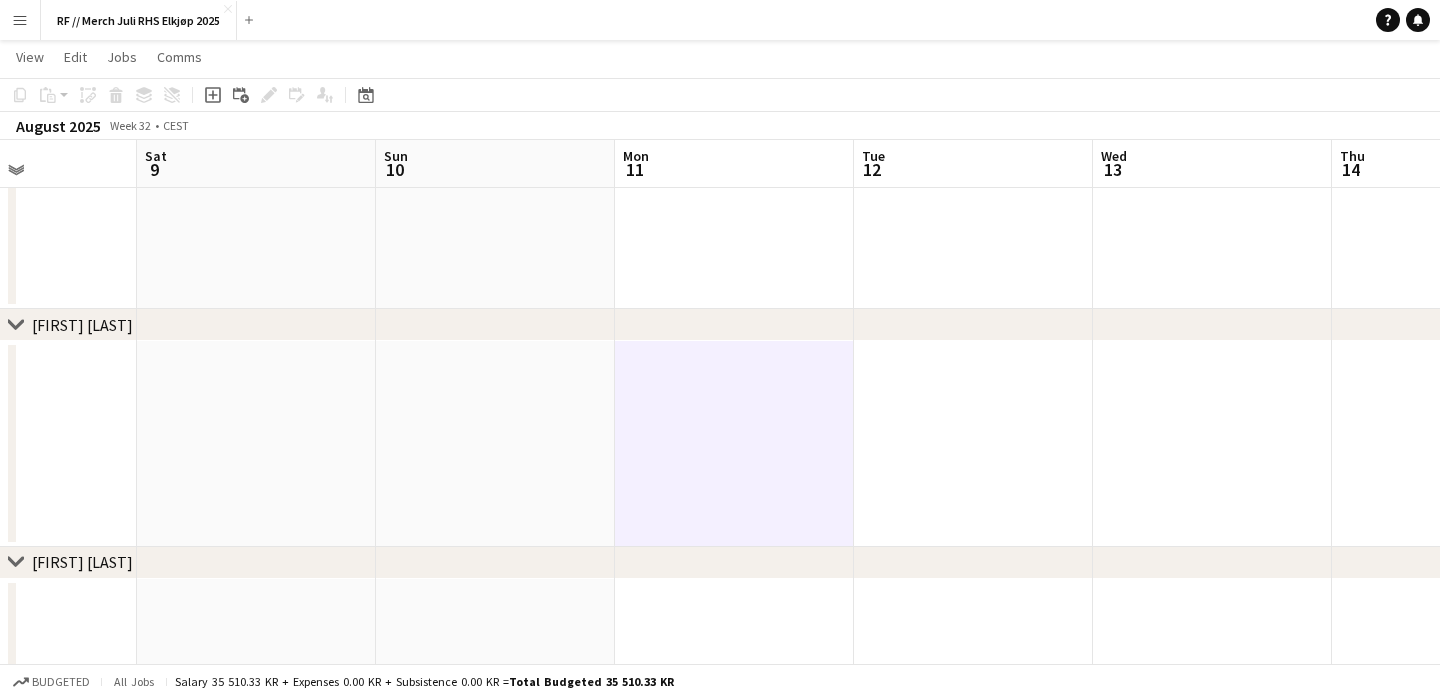 click at bounding box center (734, 444) 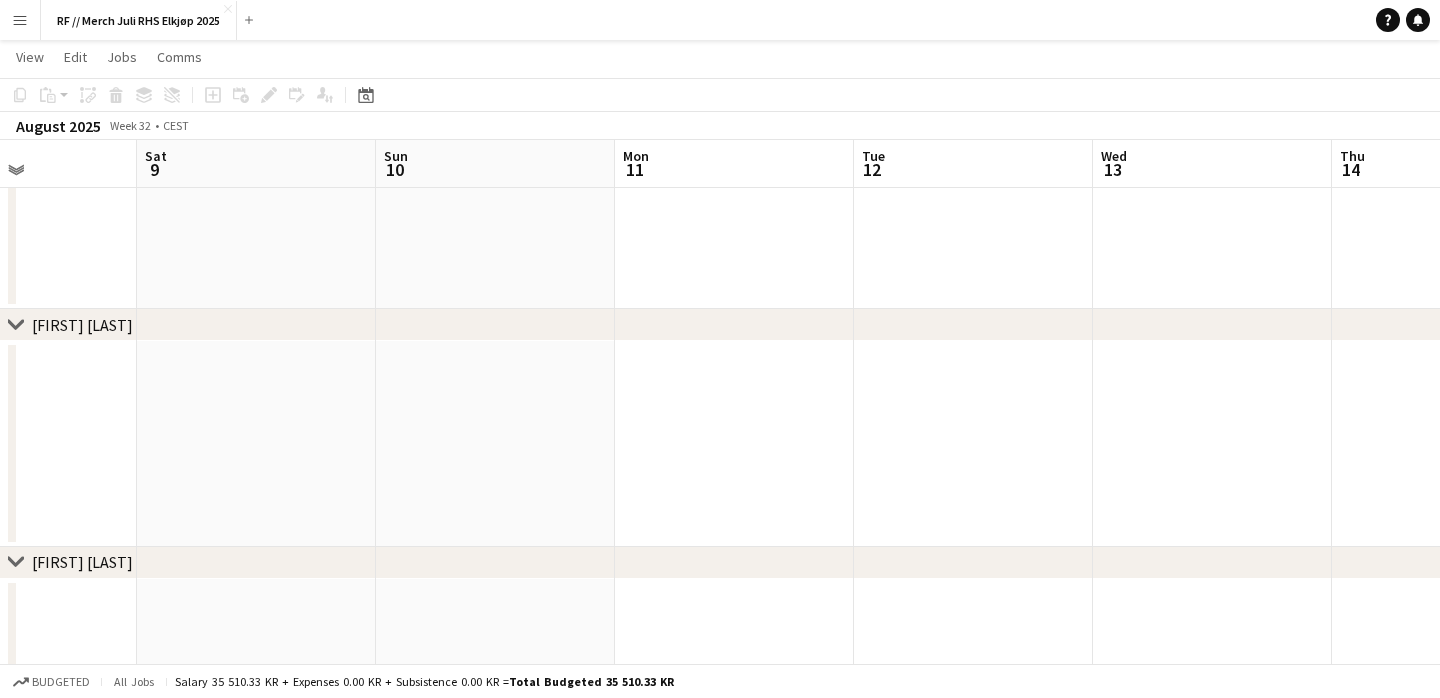 click at bounding box center [734, 444] 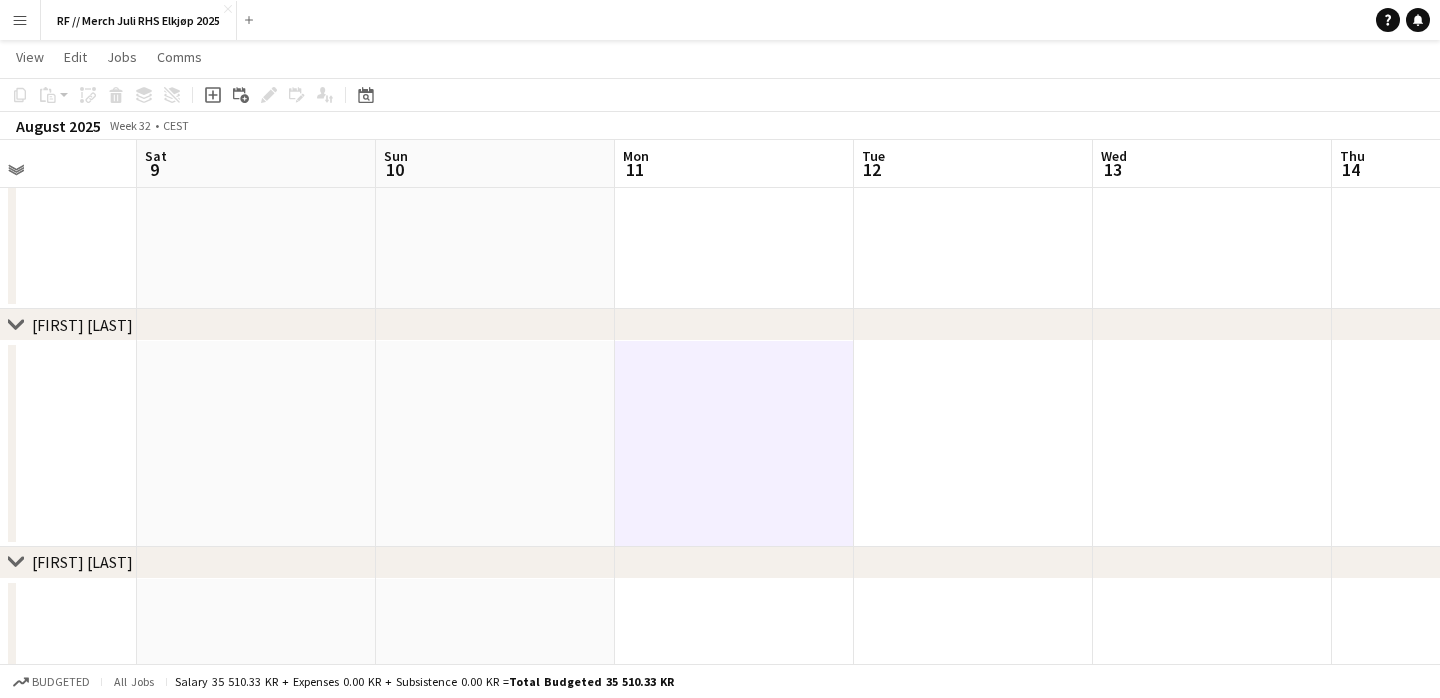click at bounding box center [734, 444] 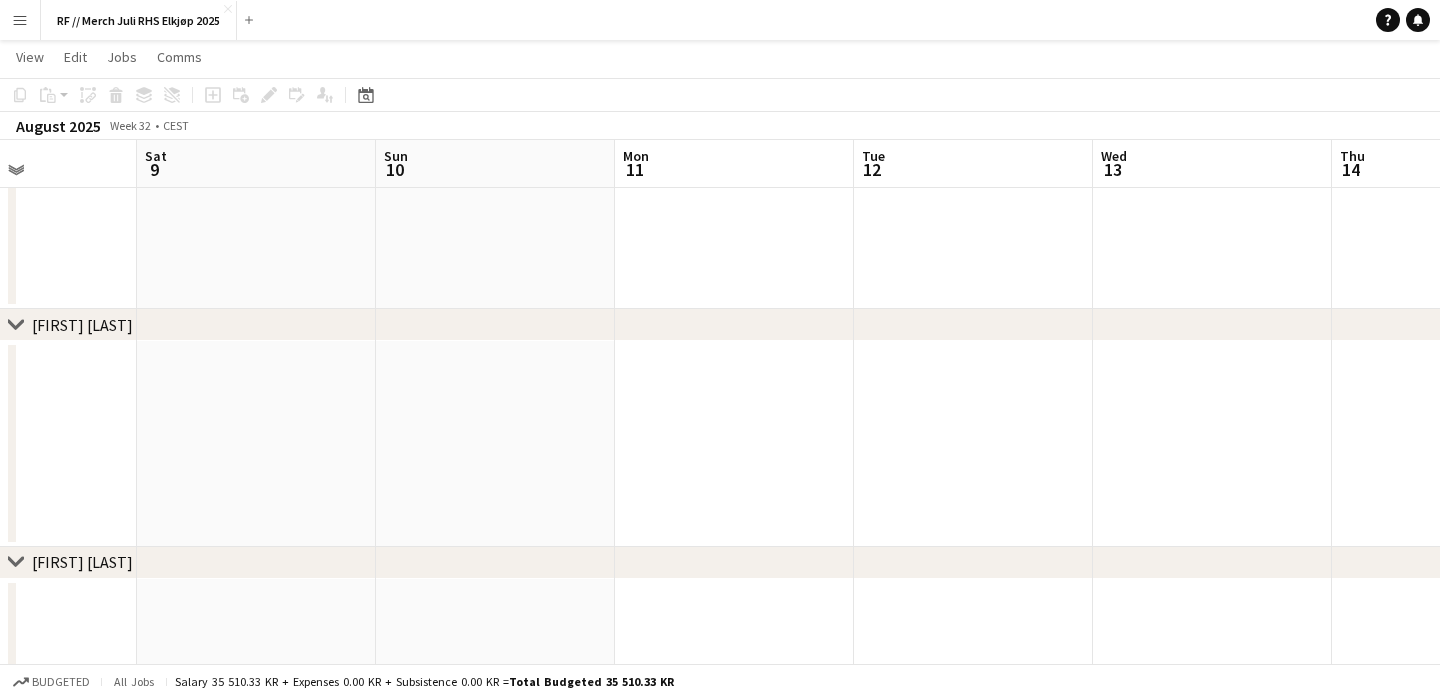 click at bounding box center (734, 444) 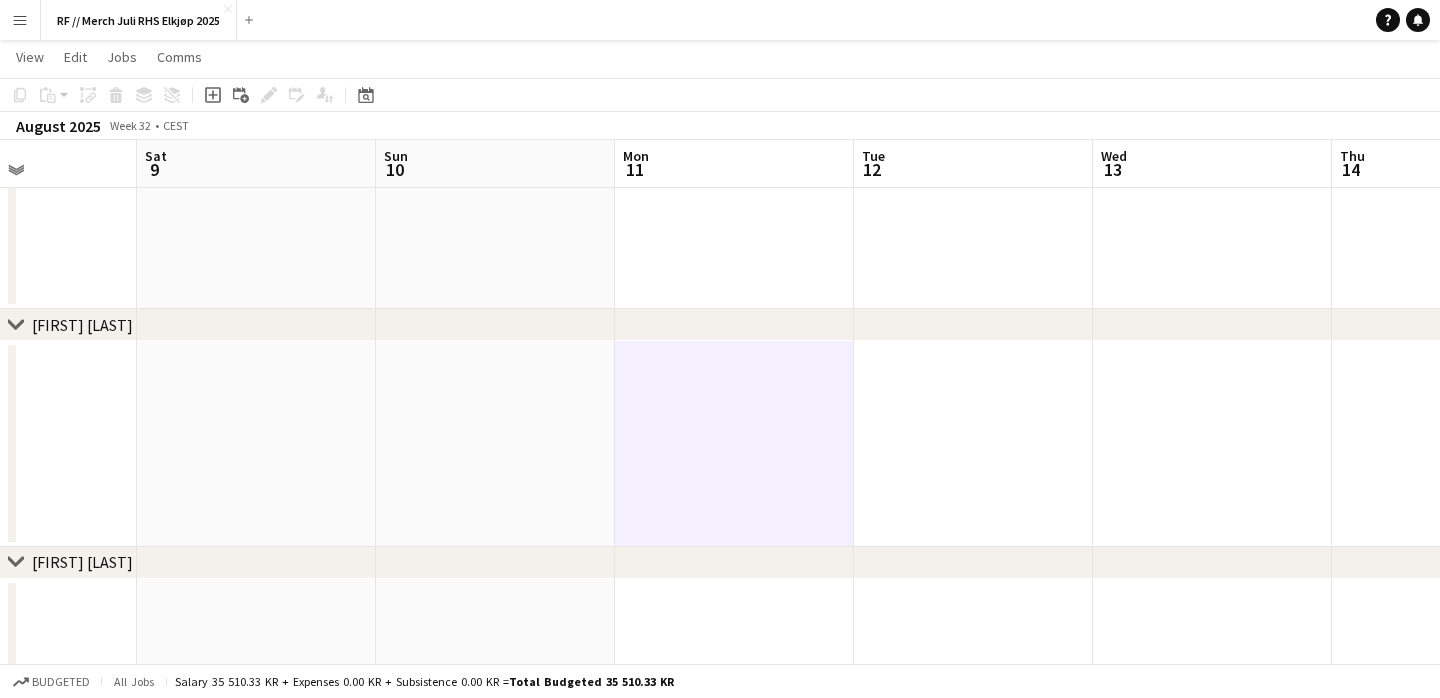 click at bounding box center [734, 444] 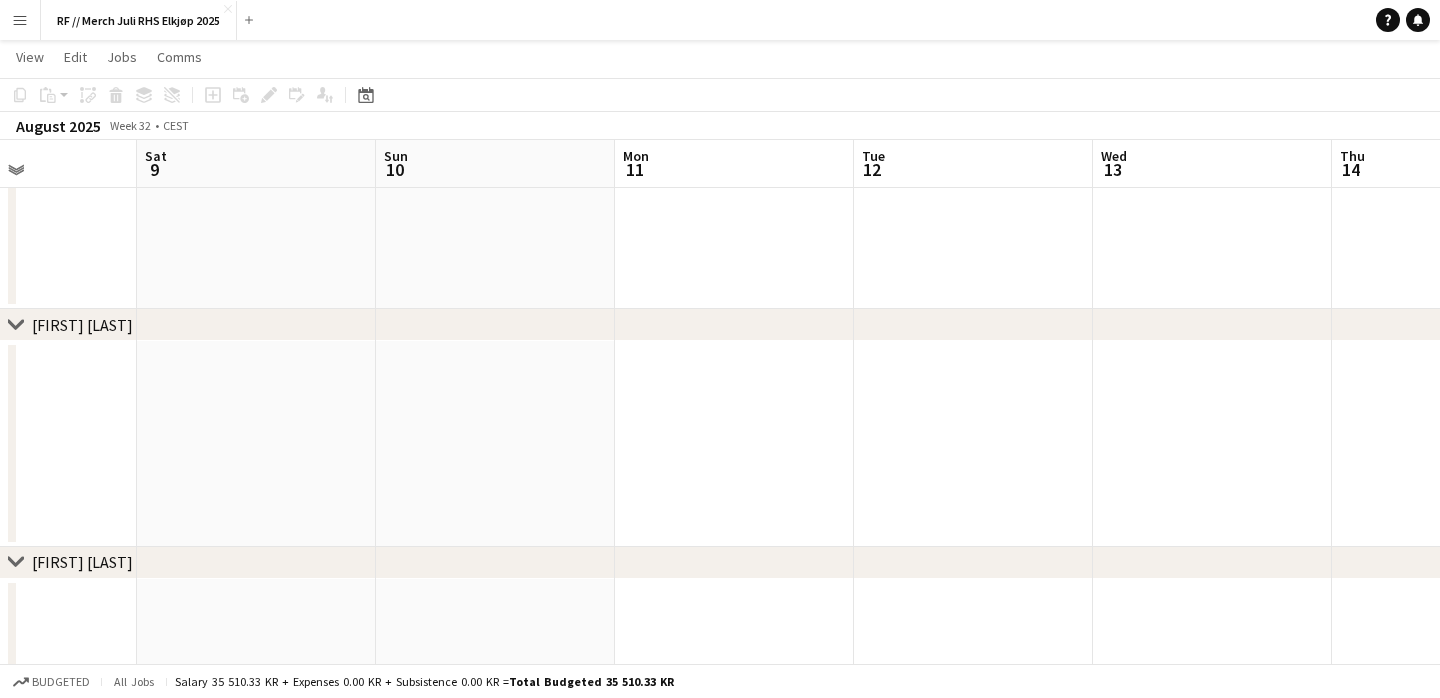 click at bounding box center [734, 444] 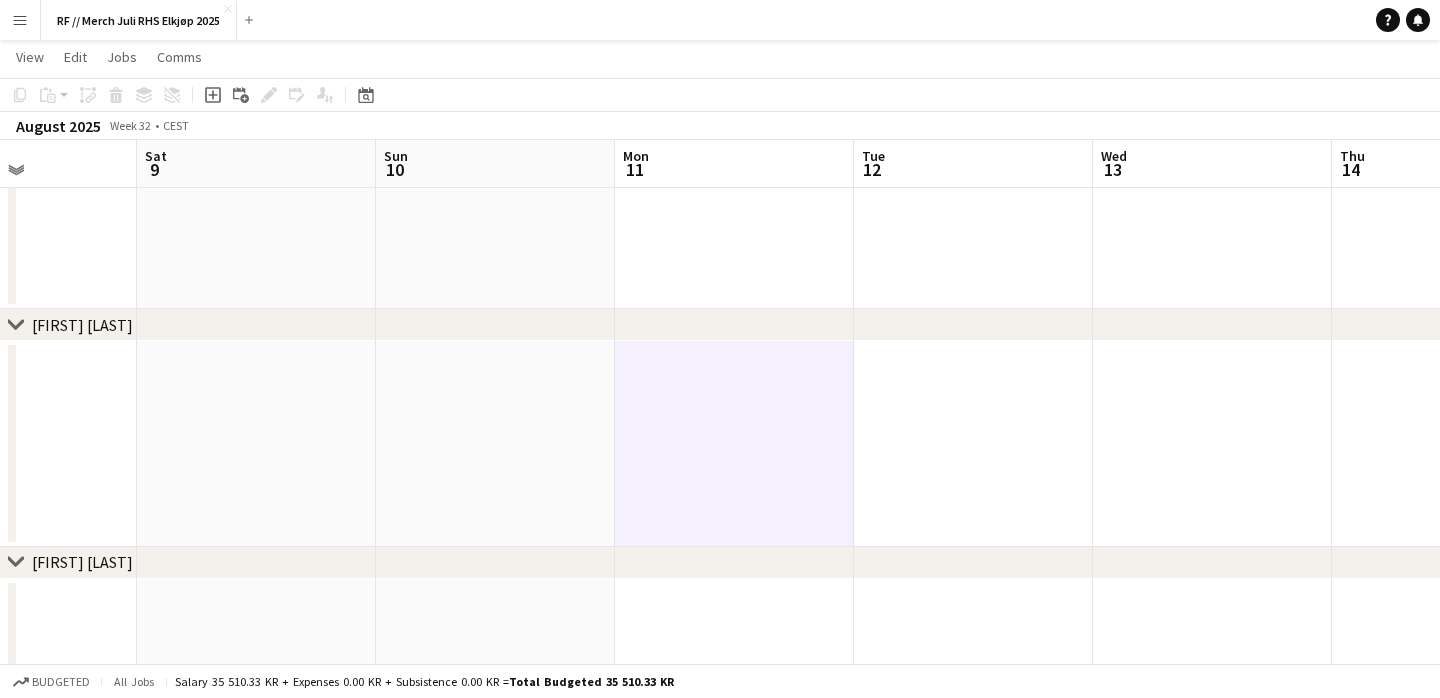 click at bounding box center (734, 444) 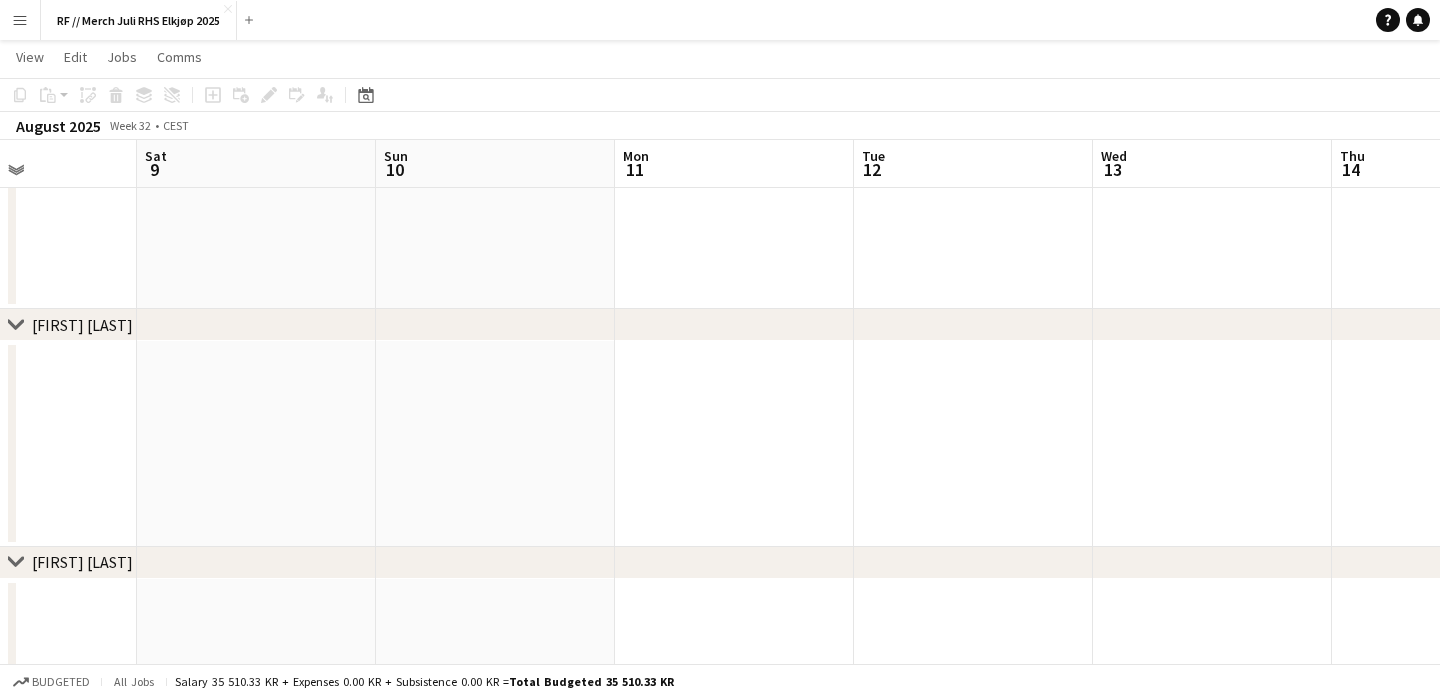 click on "Menu" at bounding box center (20, 20) 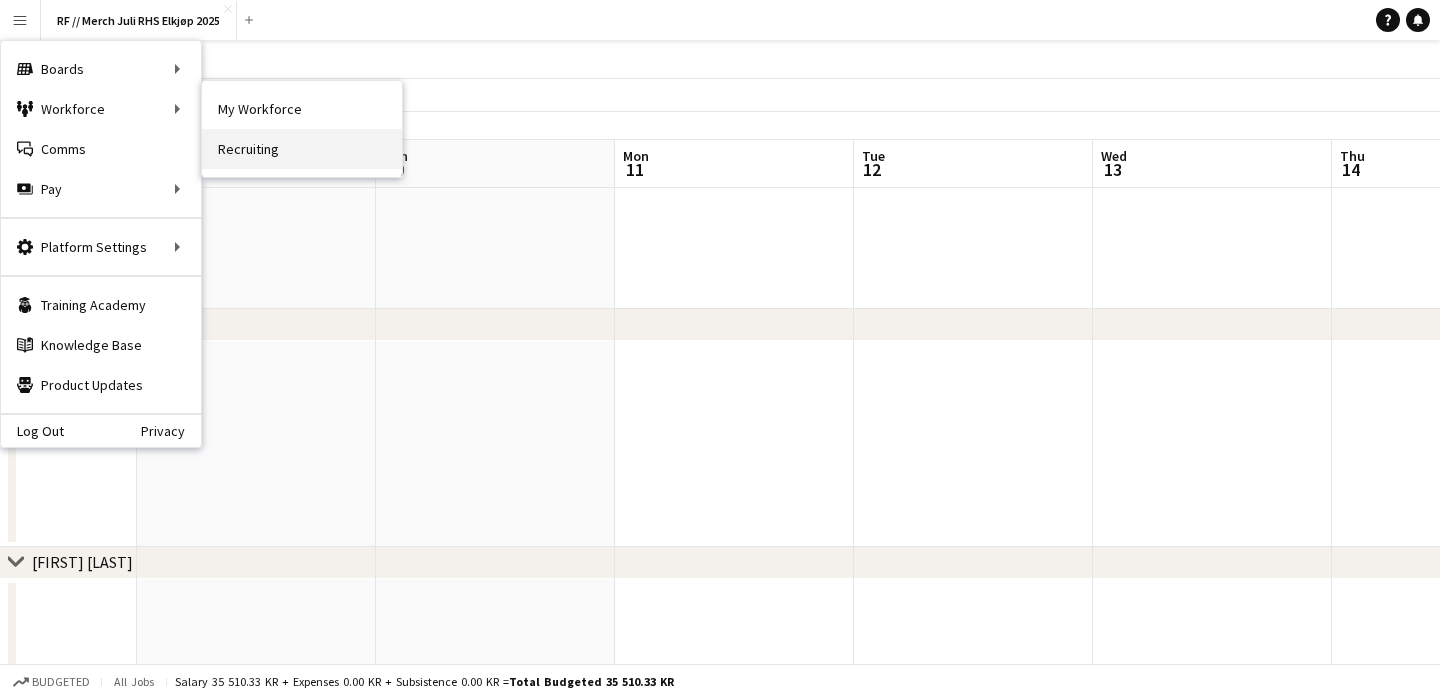 click on "Recruiting" at bounding box center (302, 149) 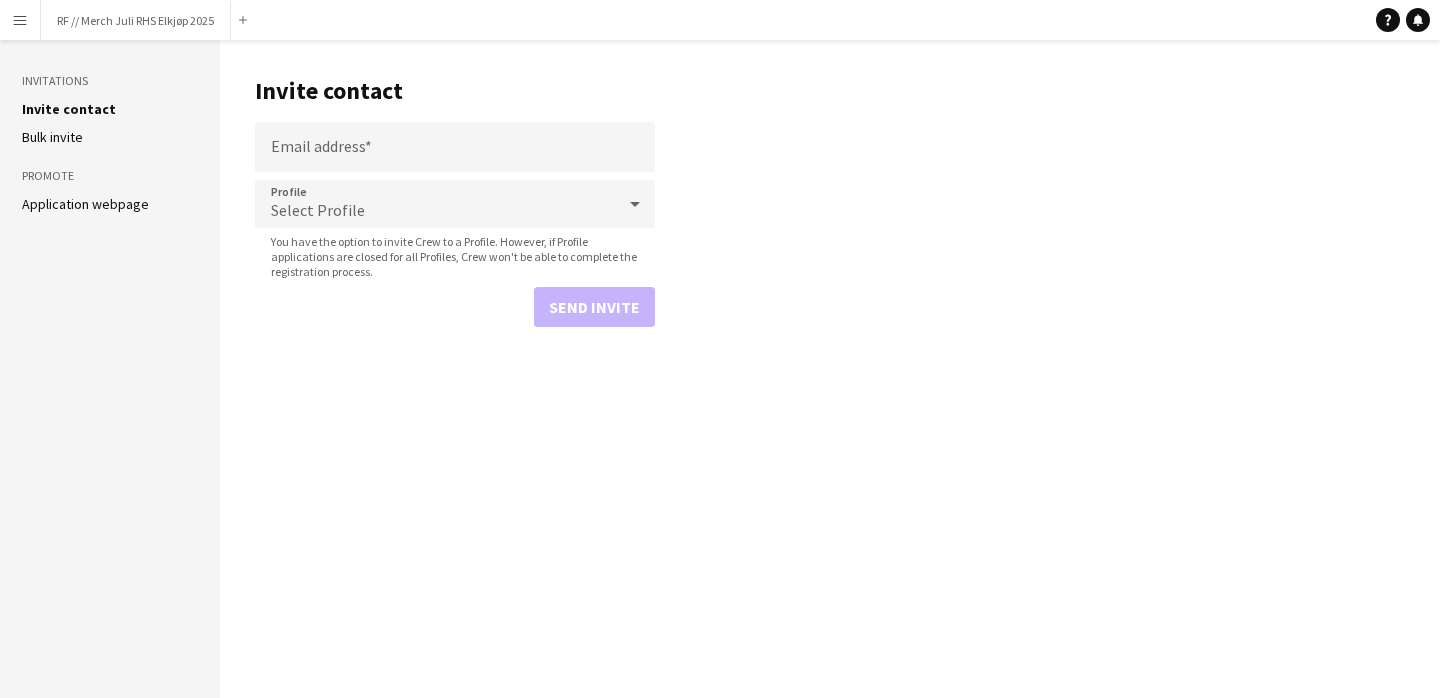 scroll, scrollTop: 0, scrollLeft: 0, axis: both 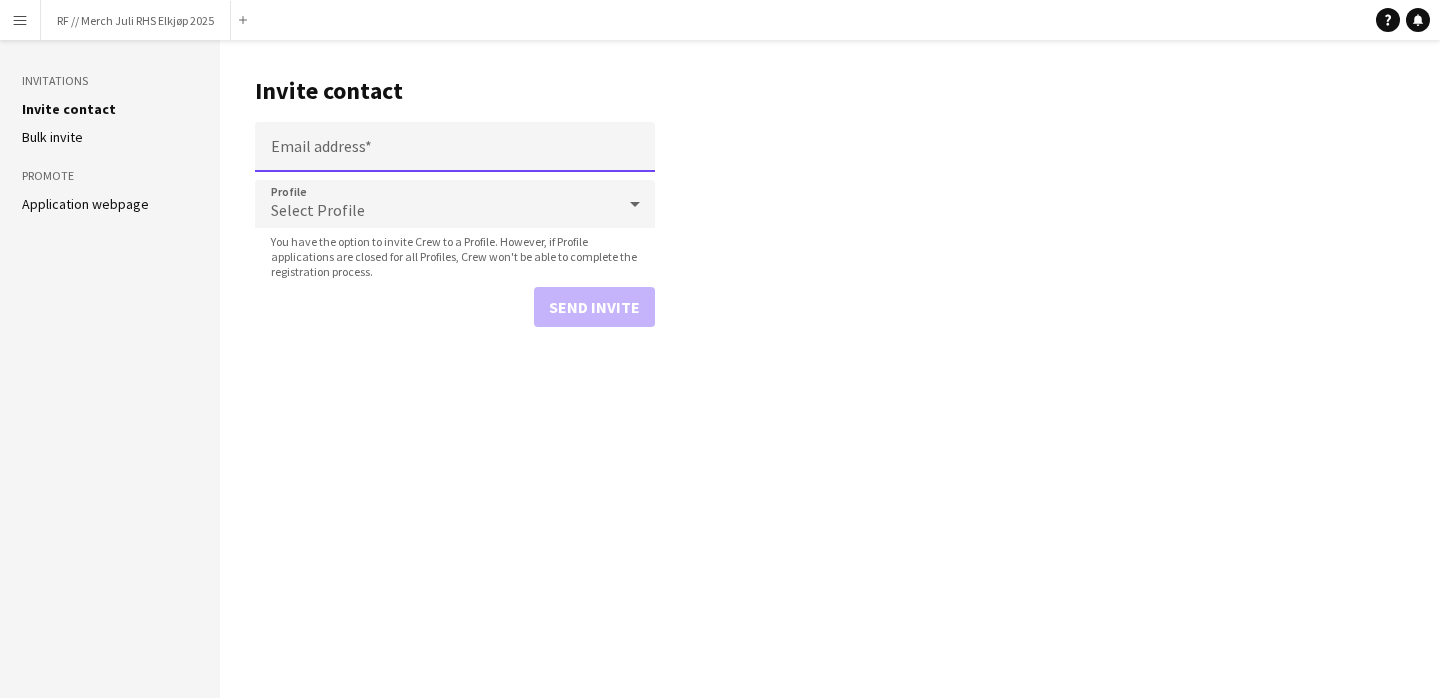 click on "Email address" at bounding box center (455, 147) 